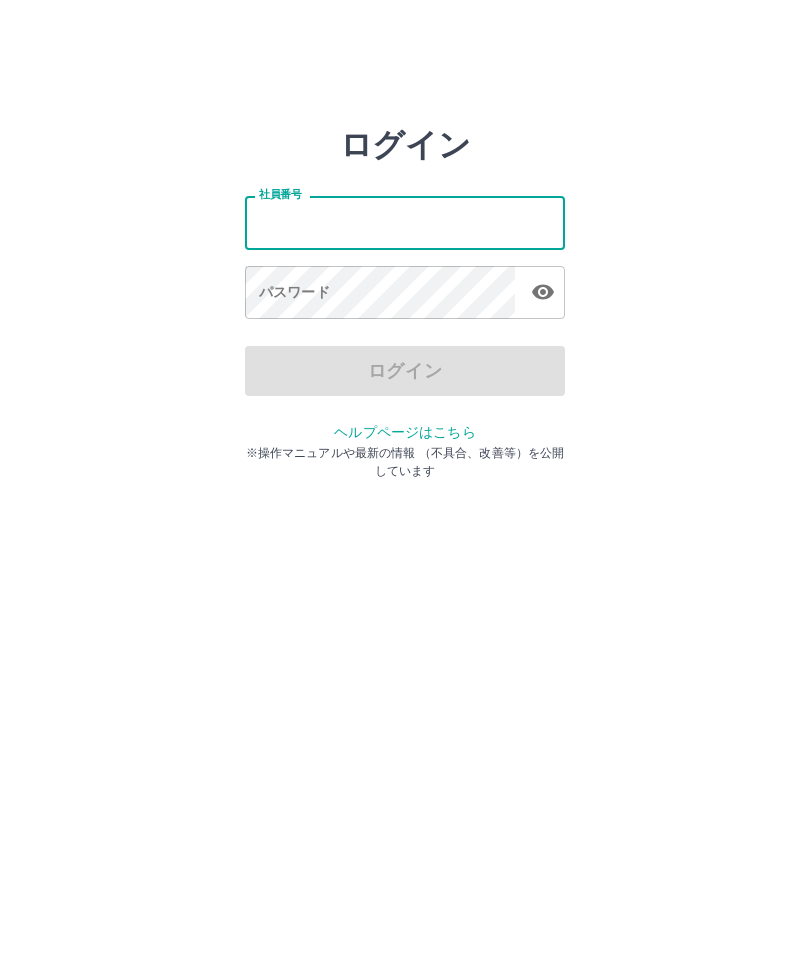 scroll, scrollTop: 0, scrollLeft: 0, axis: both 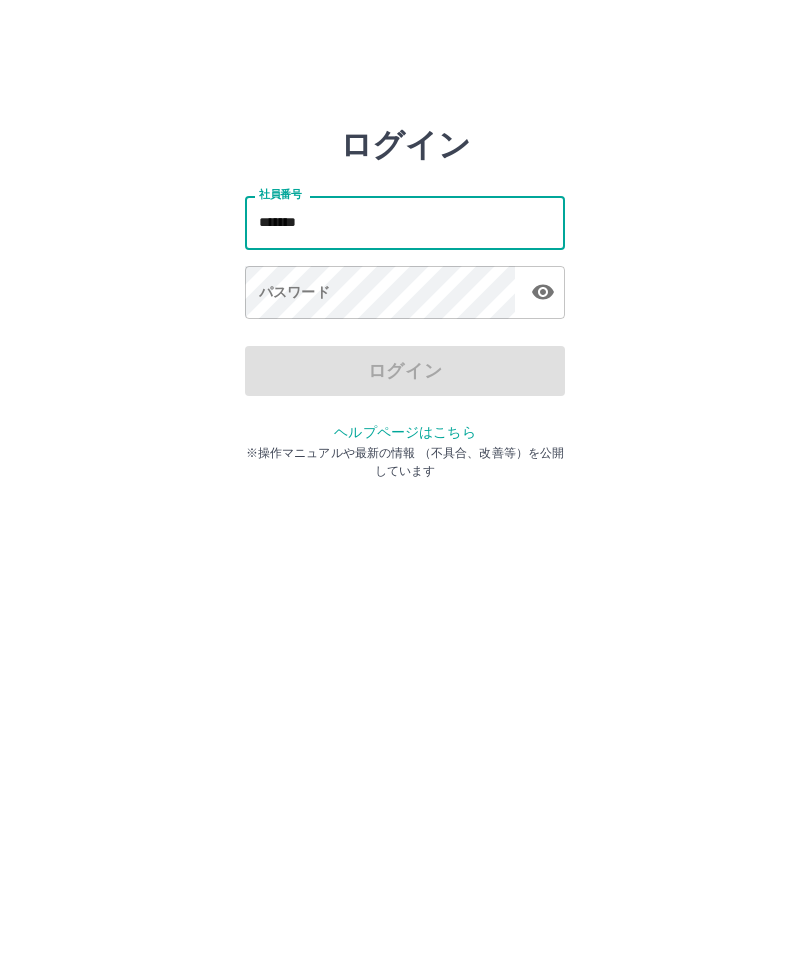 type on "*******" 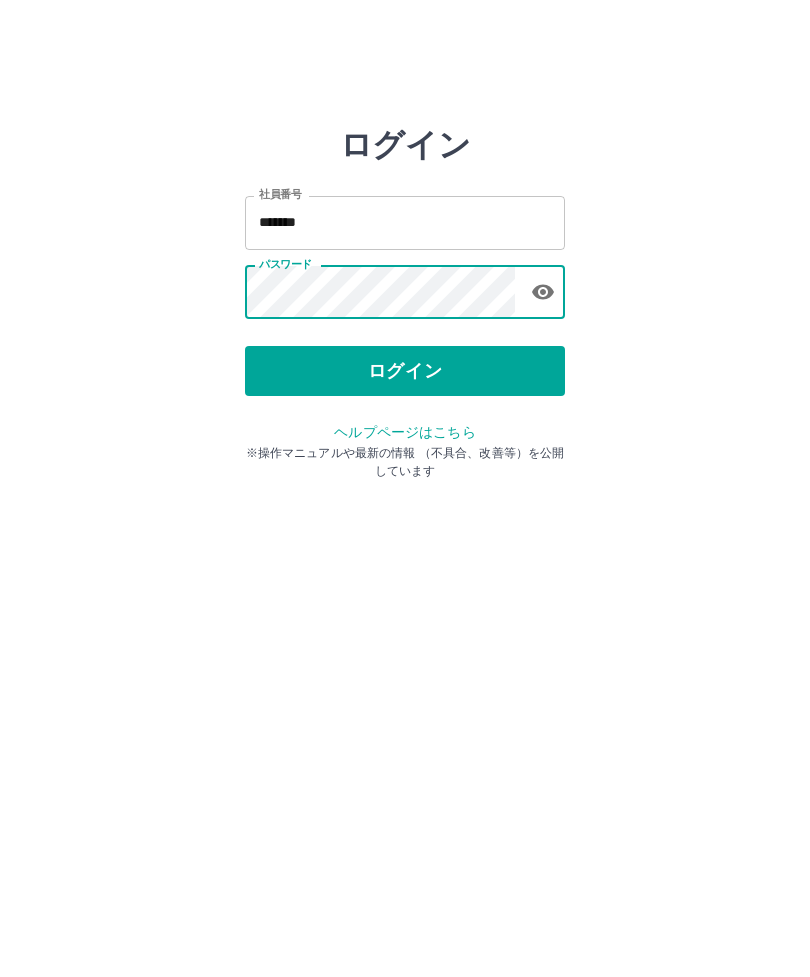 click on "ログイン" at bounding box center [405, 371] 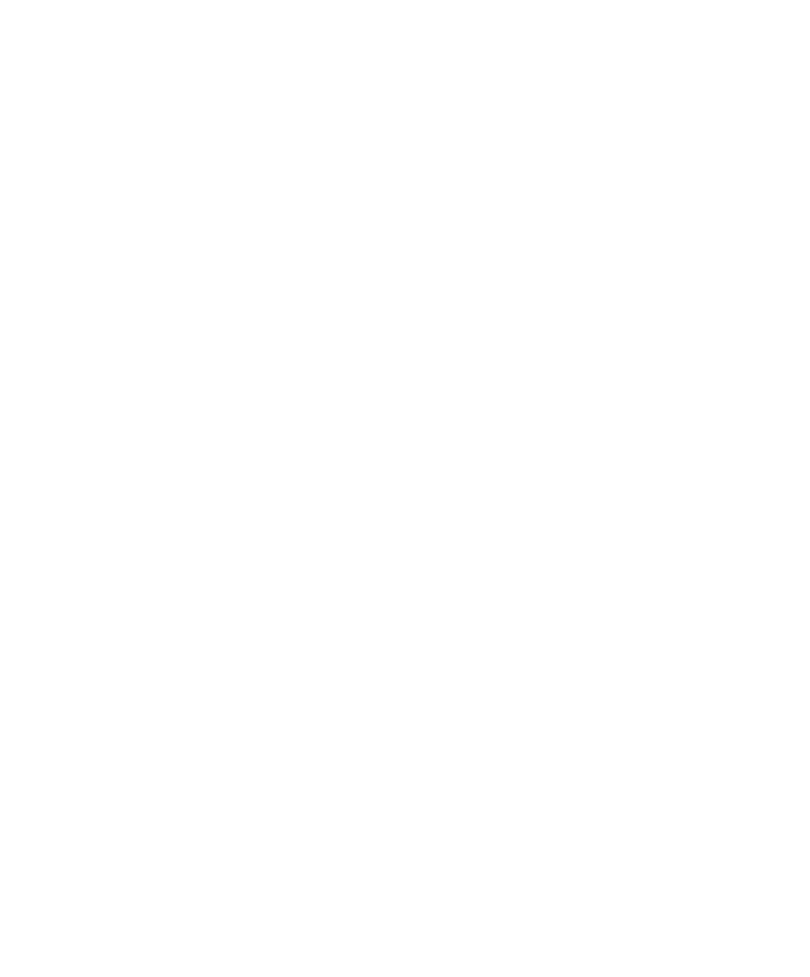 scroll, scrollTop: 0, scrollLeft: 0, axis: both 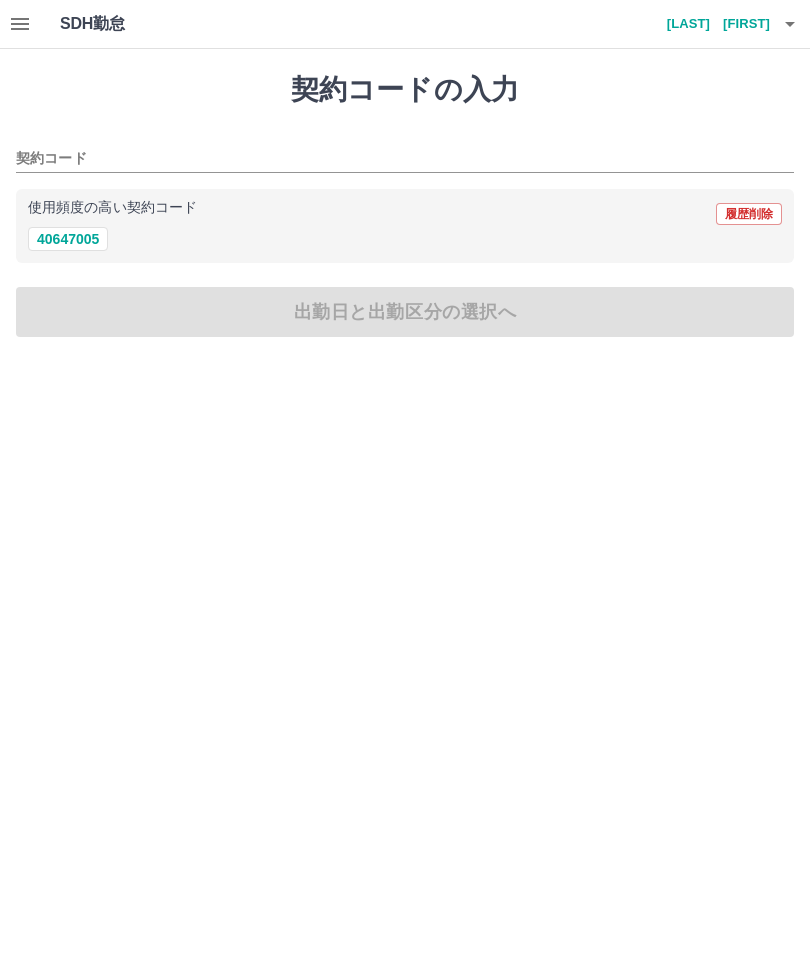 click on "40647005" at bounding box center (68, 239) 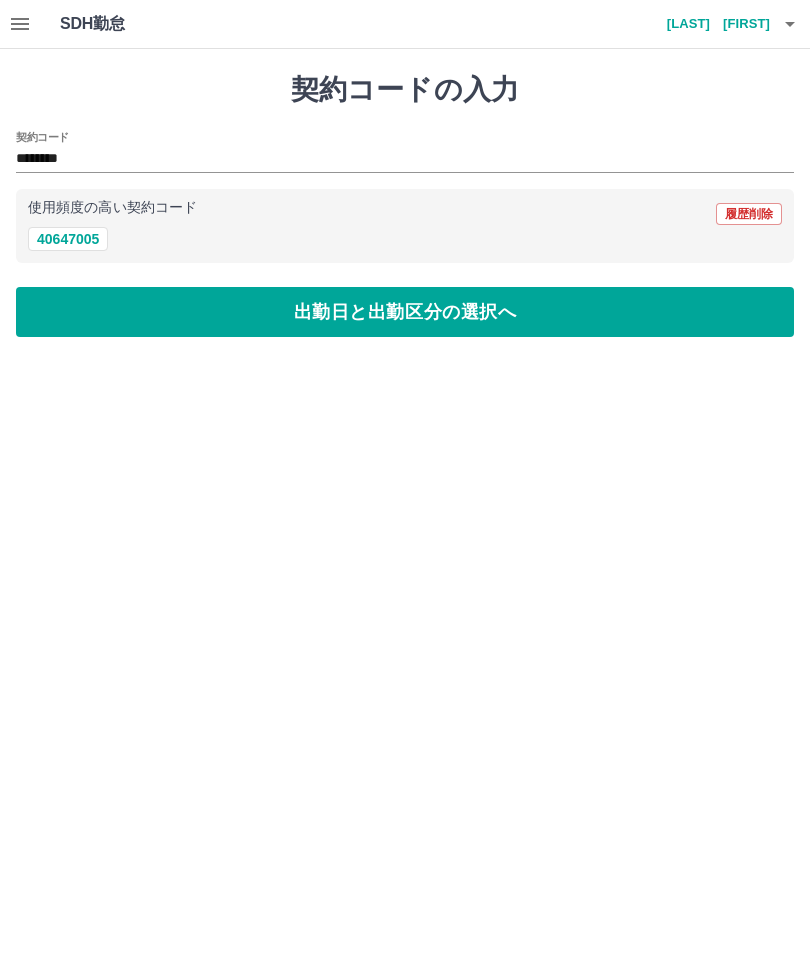 click on "出勤日と出勤区分の選択へ" at bounding box center (405, 312) 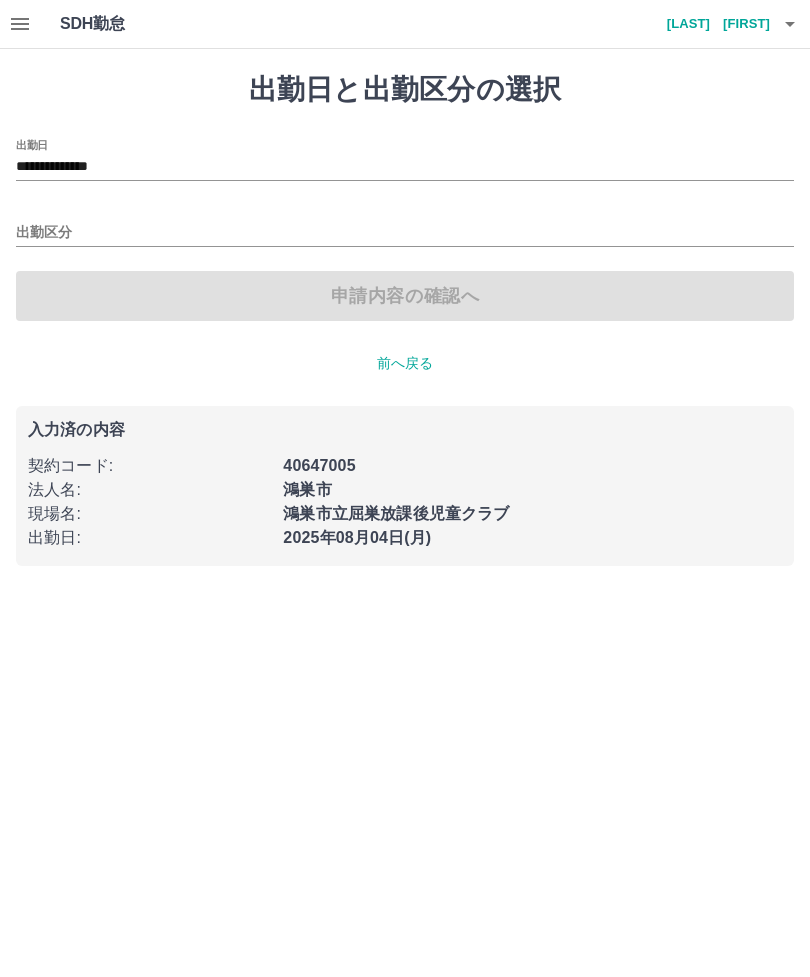 click on "出勤区分" at bounding box center [405, 233] 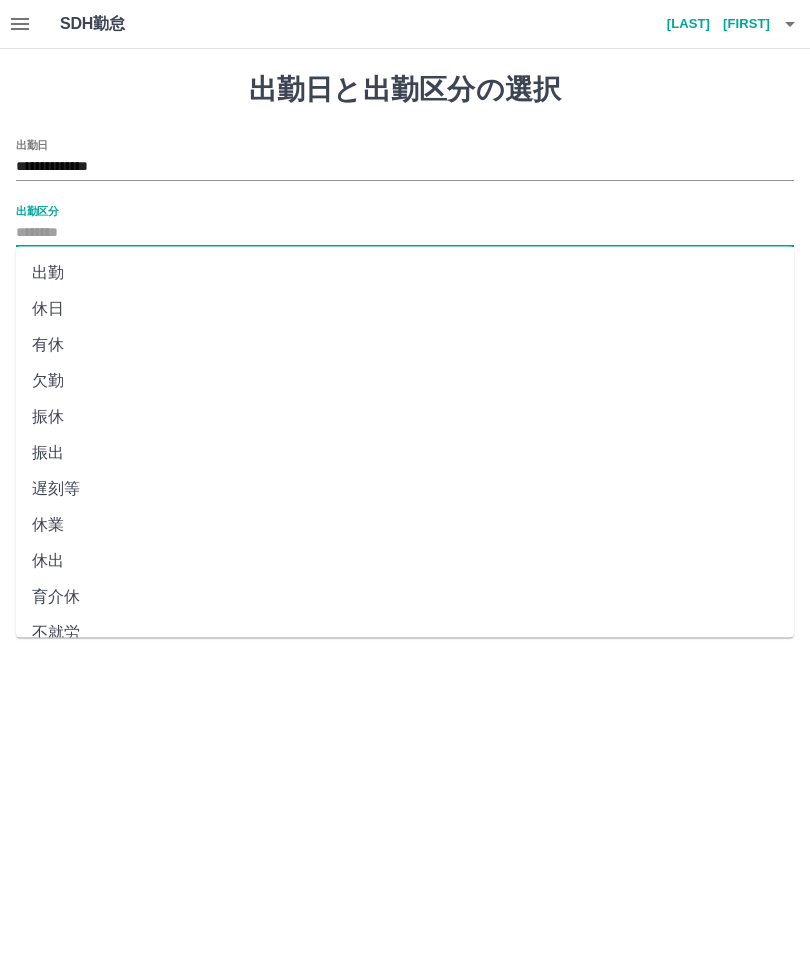 click on "出勤" at bounding box center (405, 273) 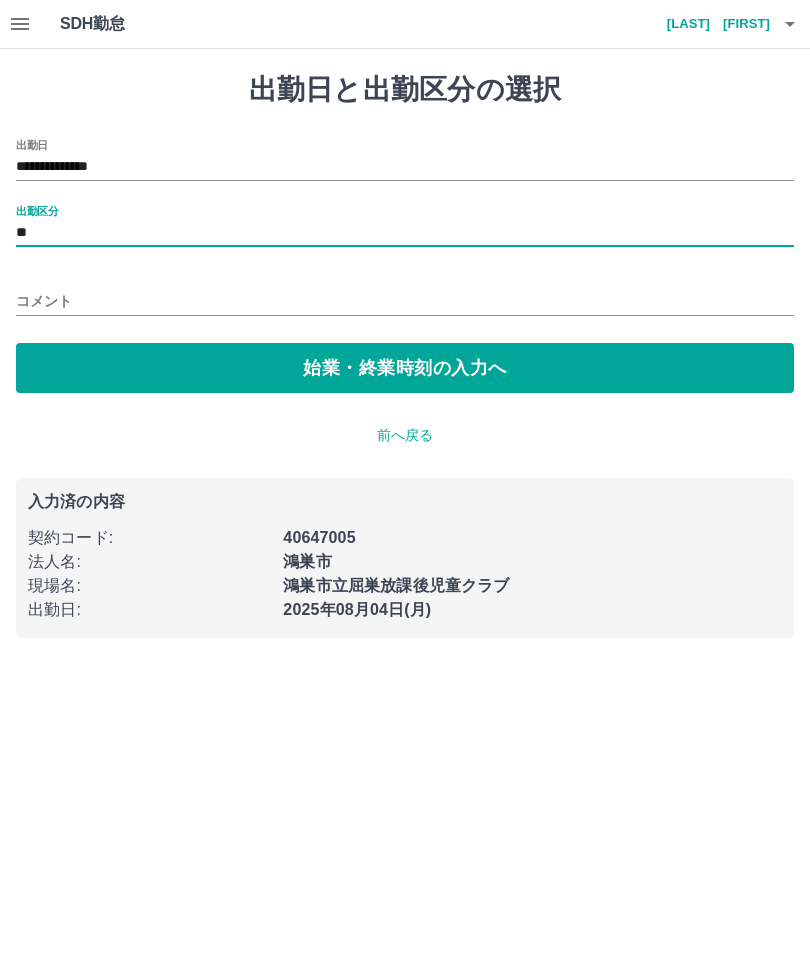 click on "始業・終業時刻の入力へ" at bounding box center [405, 368] 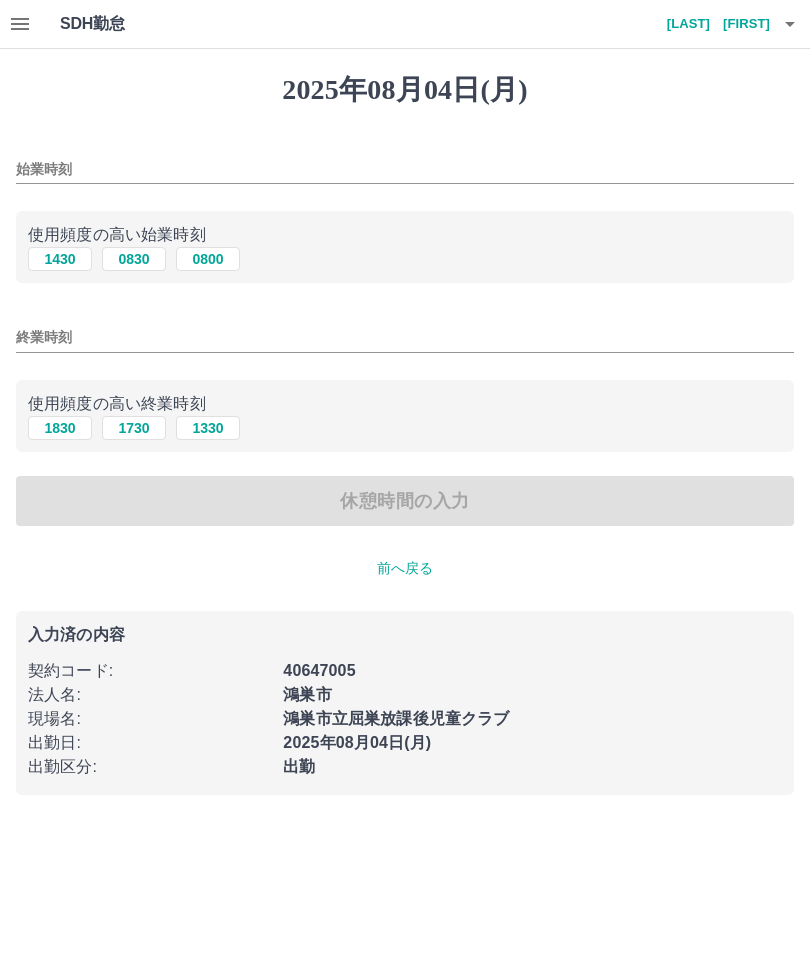 click on "始業時刻" at bounding box center [405, 169] 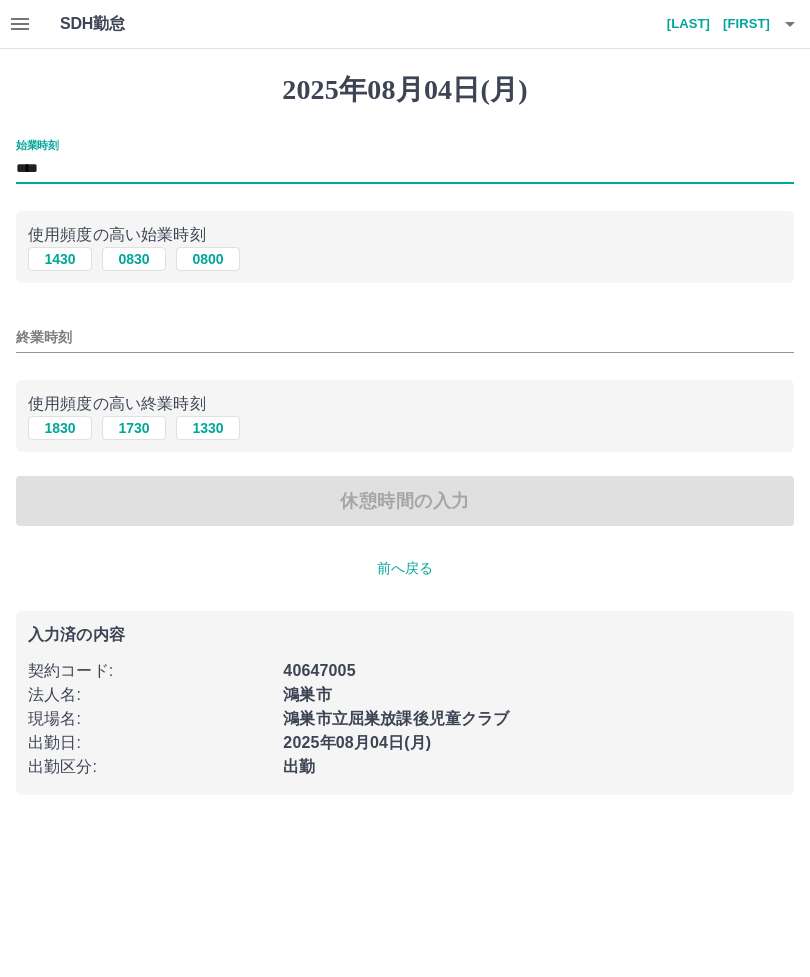 type on "****" 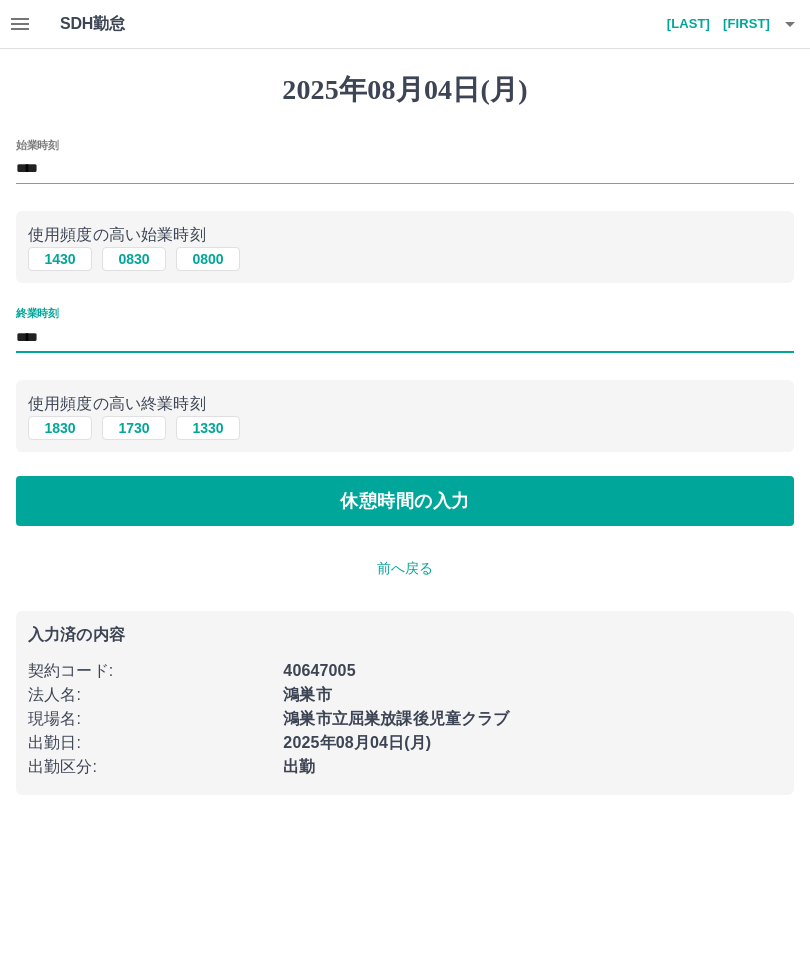 type on "****" 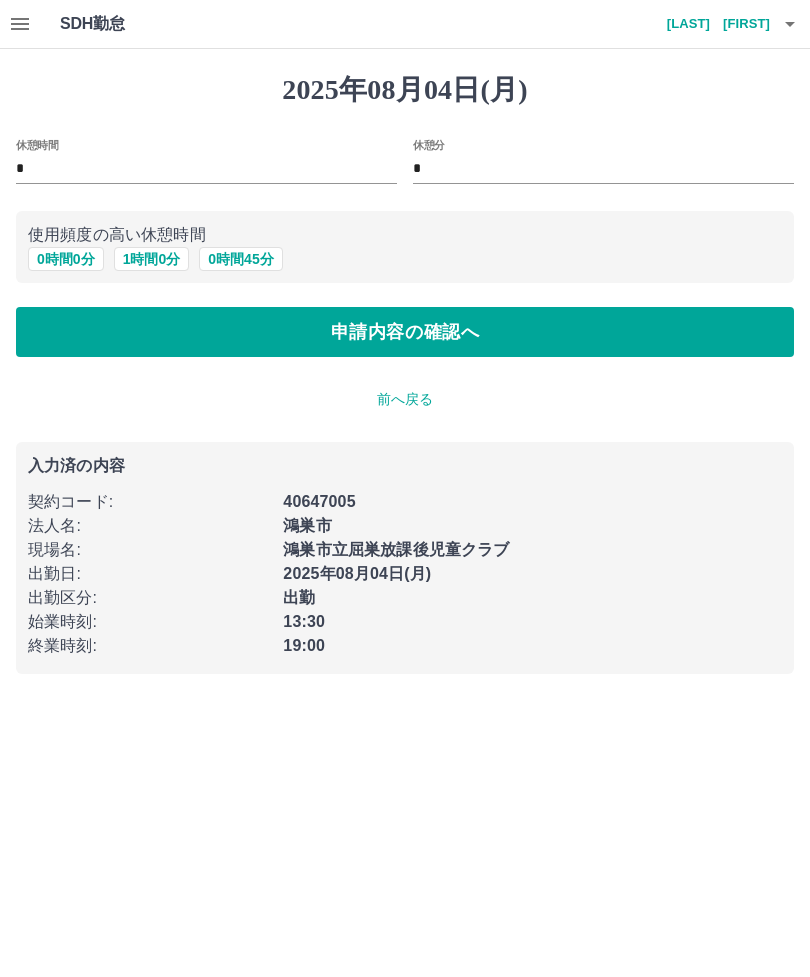 click on "申請内容の確認へ" at bounding box center (405, 332) 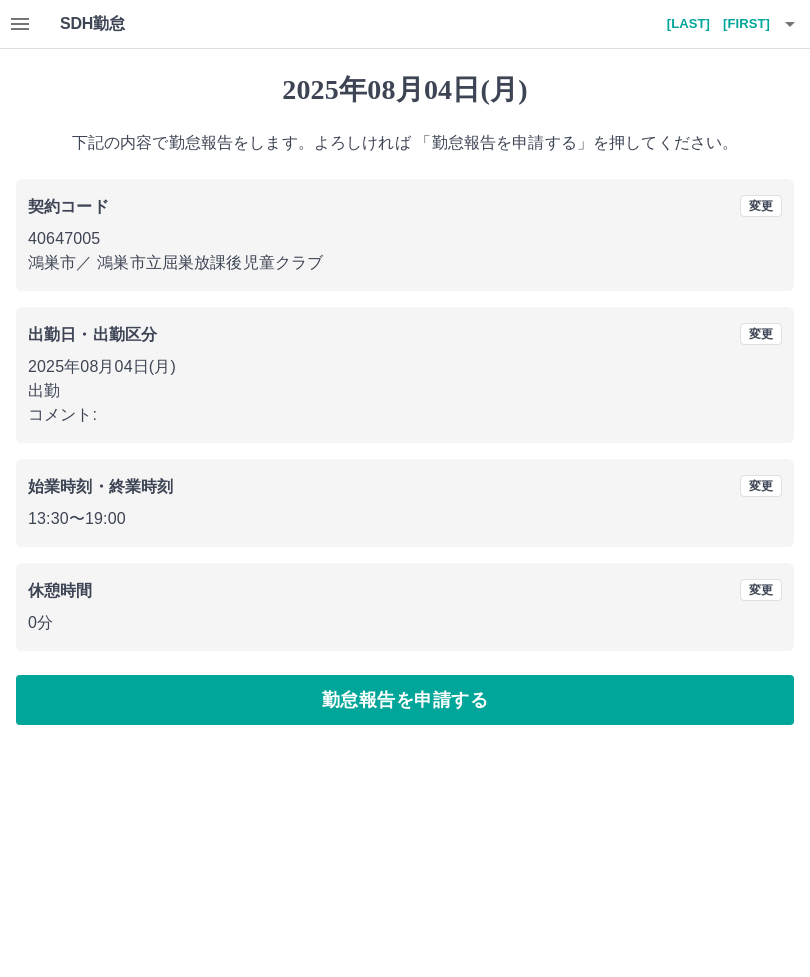 click on "勤怠報告を申請する" at bounding box center (405, 700) 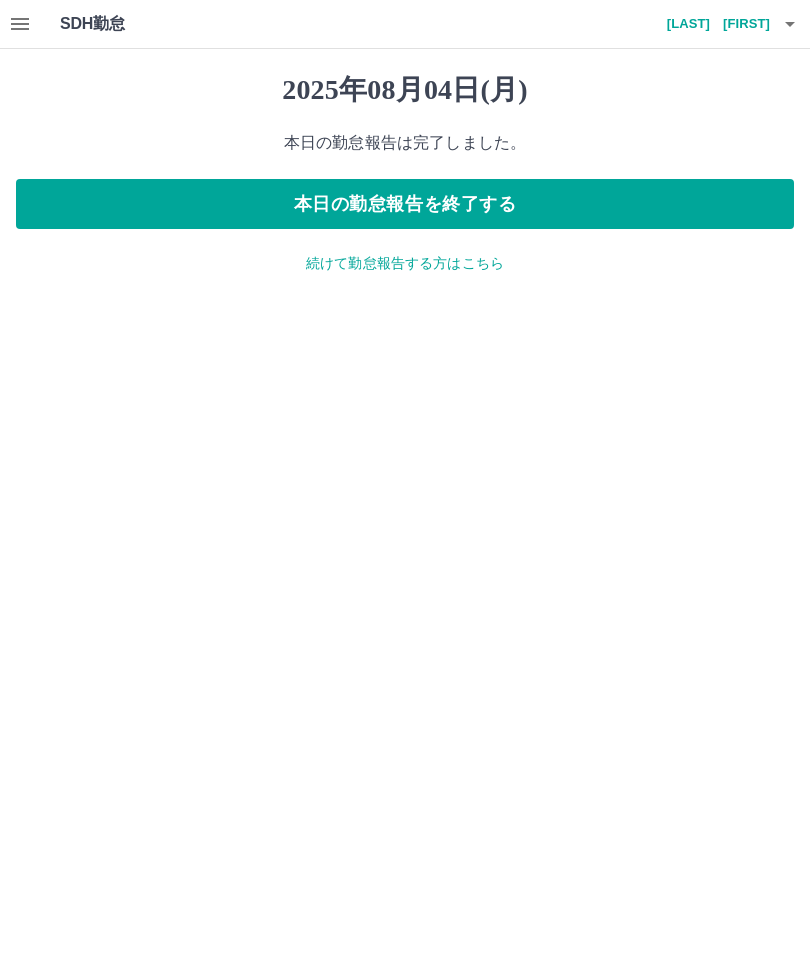 click on "本日の勤怠報告を終了する" at bounding box center [405, 204] 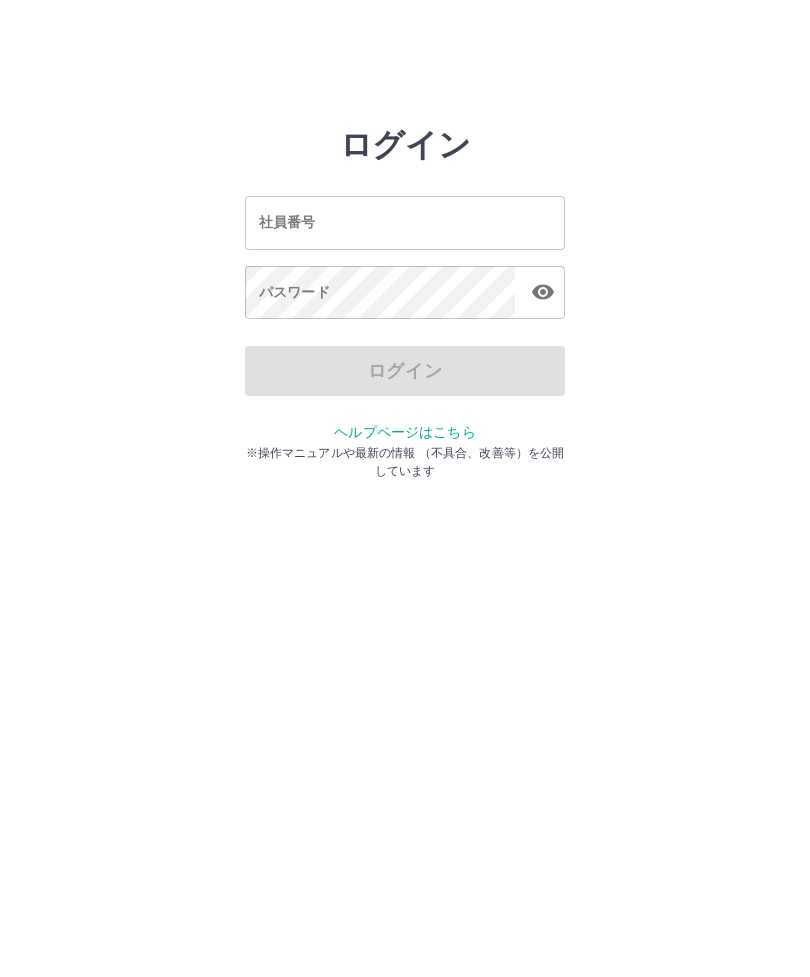 scroll, scrollTop: 0, scrollLeft: 0, axis: both 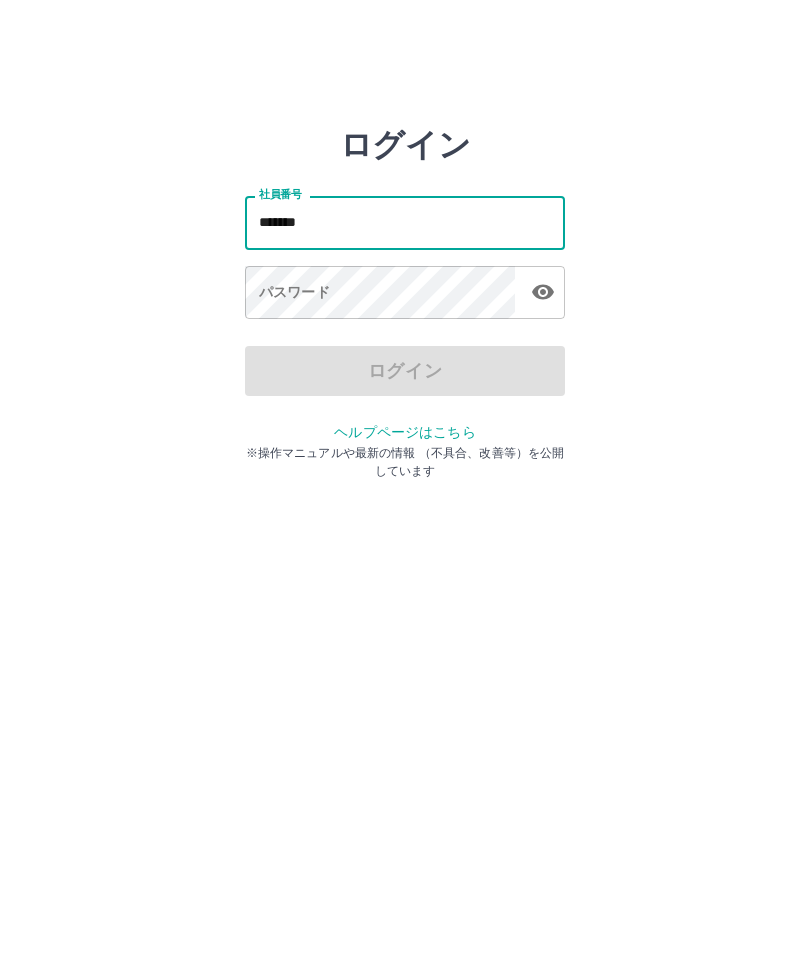 type on "*******" 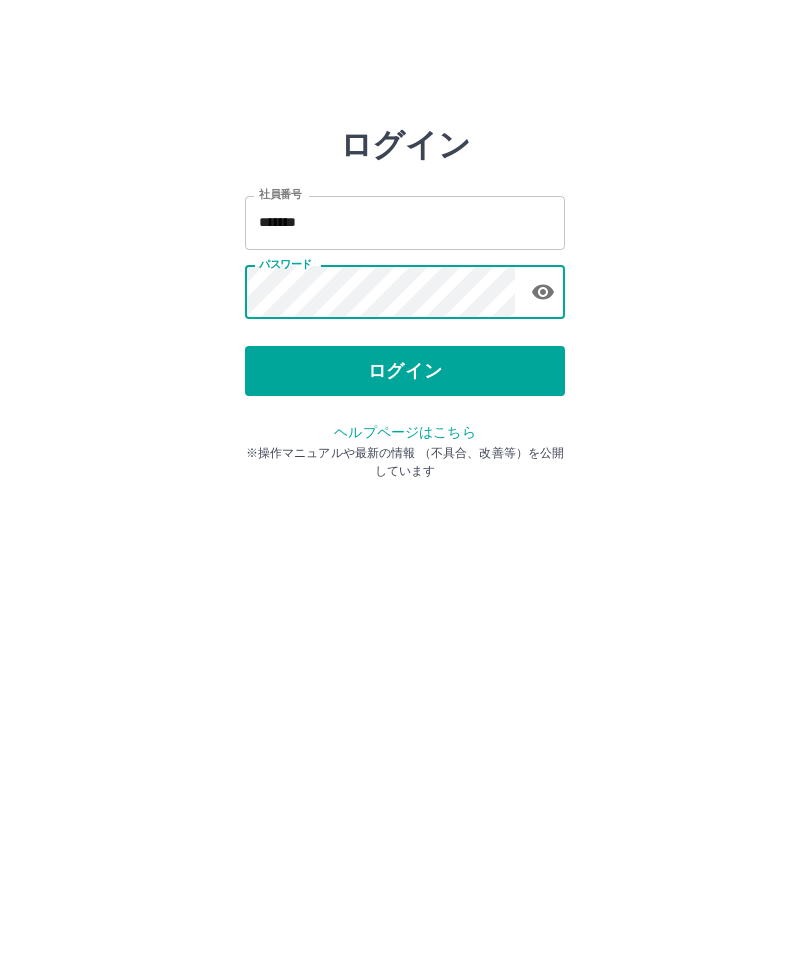 click on "ログイン" at bounding box center [405, 371] 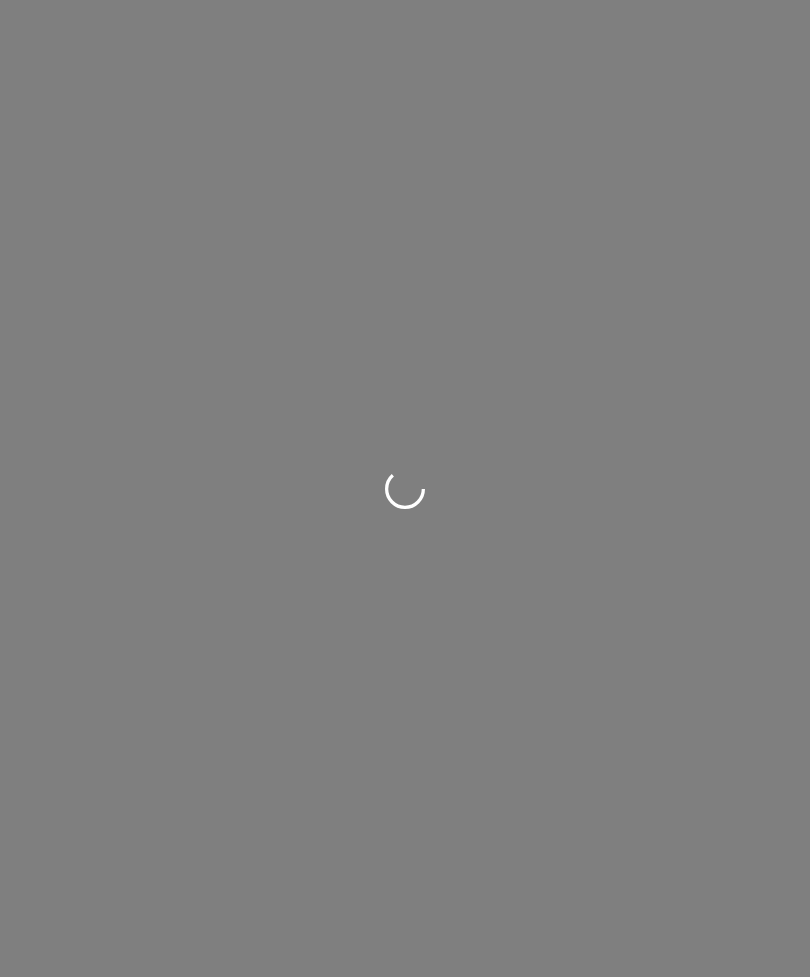 scroll, scrollTop: 0, scrollLeft: 0, axis: both 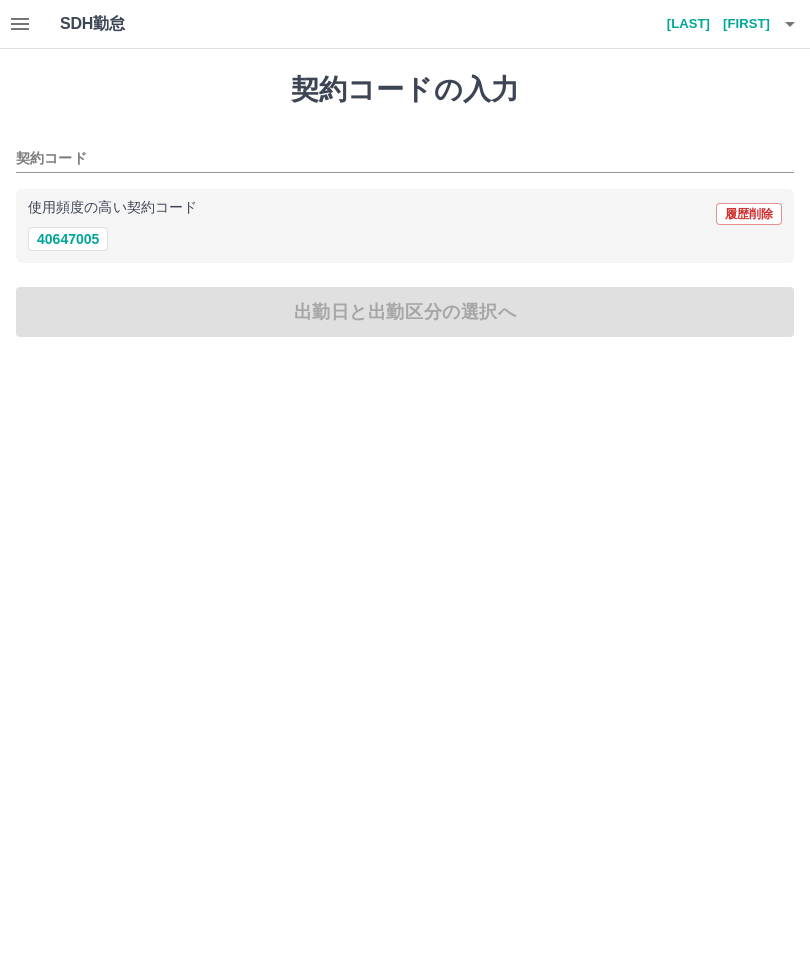 click on "40647005" at bounding box center (68, 239) 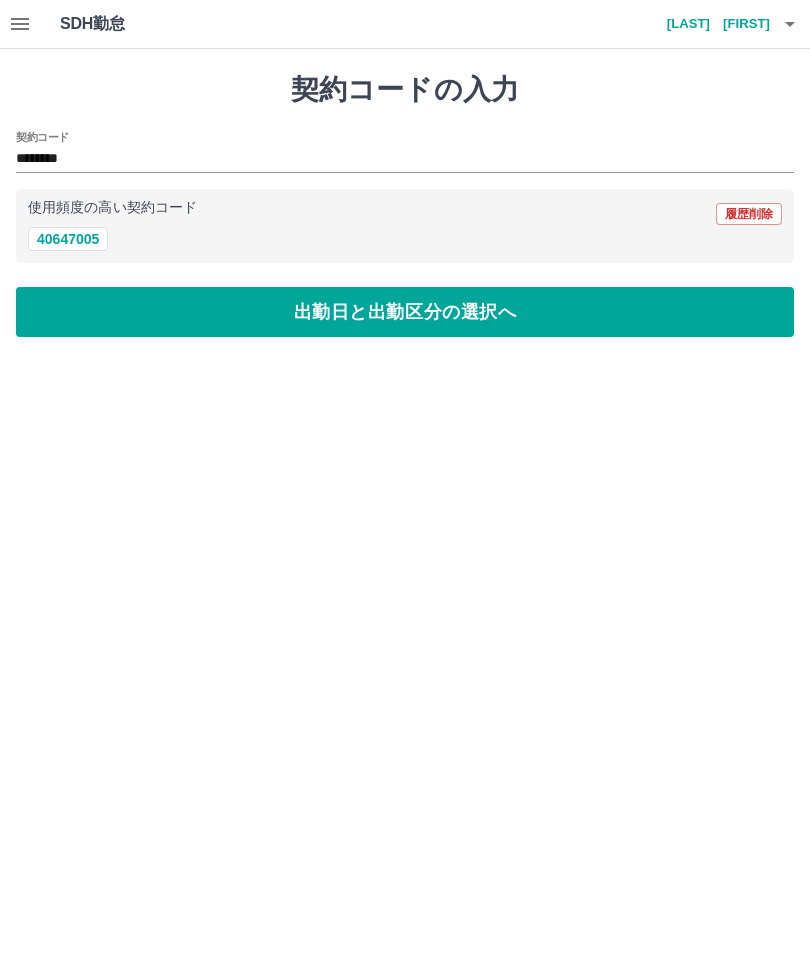 click on "出勤日と出勤区分の選択へ" at bounding box center [405, 312] 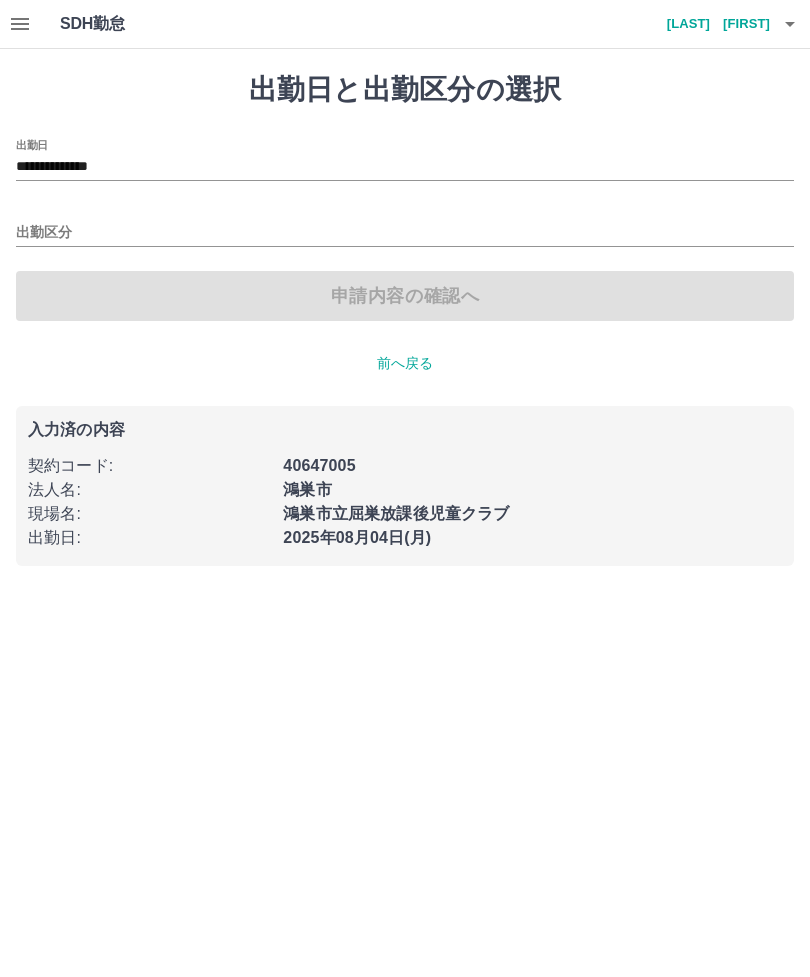 click on "出勤区分" at bounding box center [405, 233] 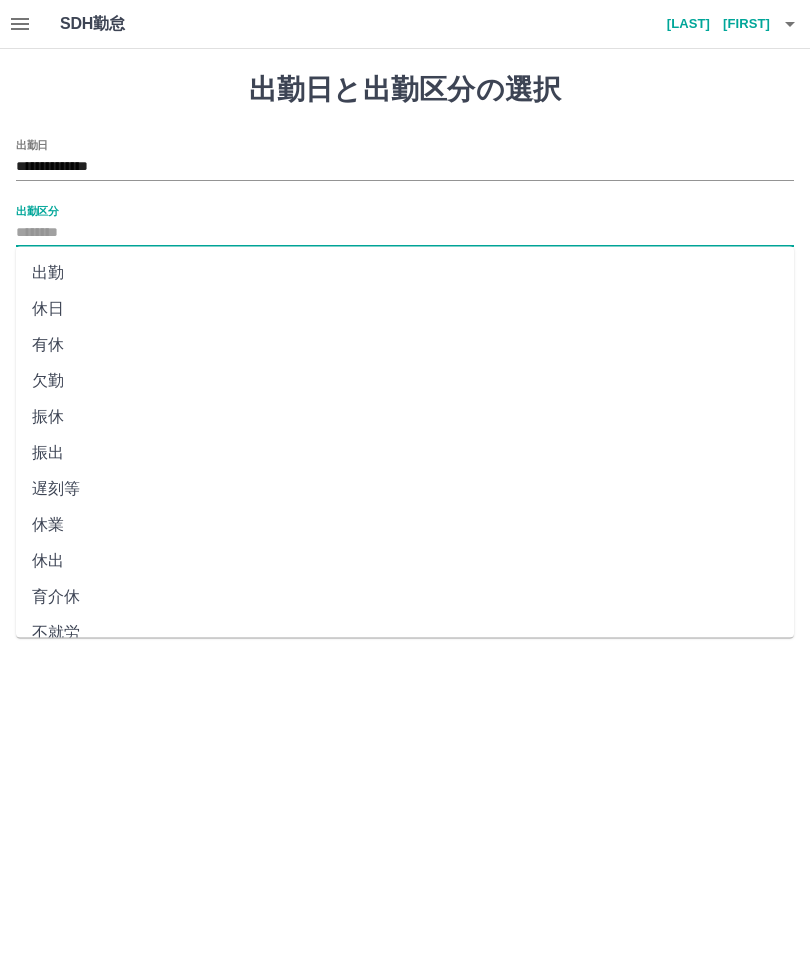 click on "出勤" at bounding box center [405, 273] 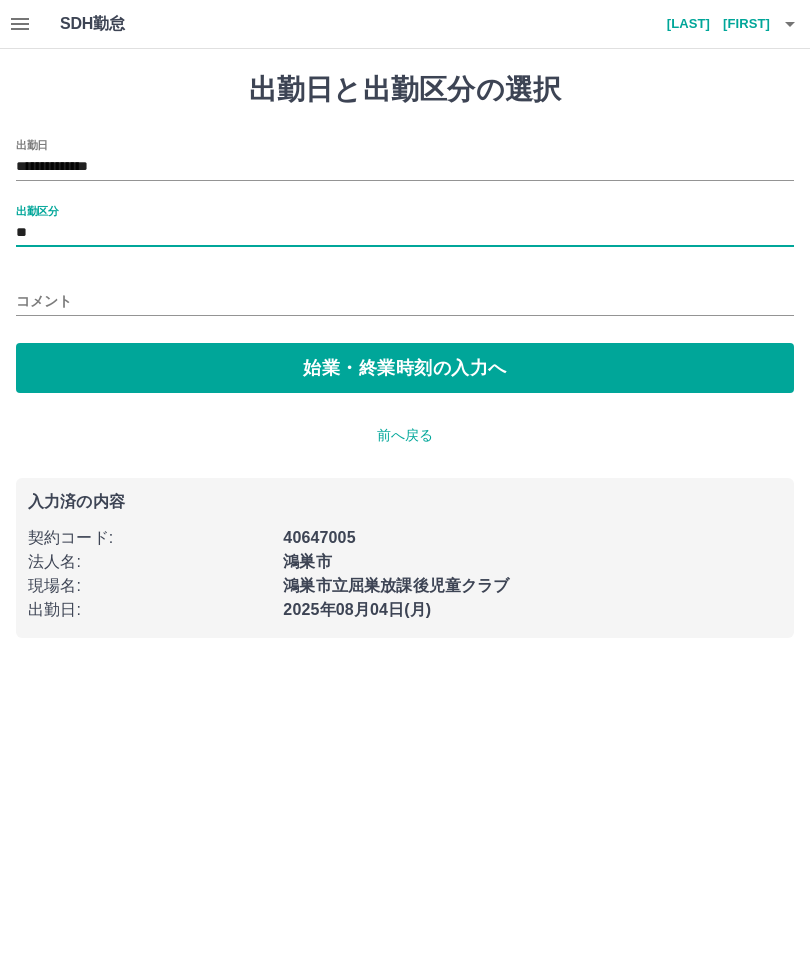 type on "**" 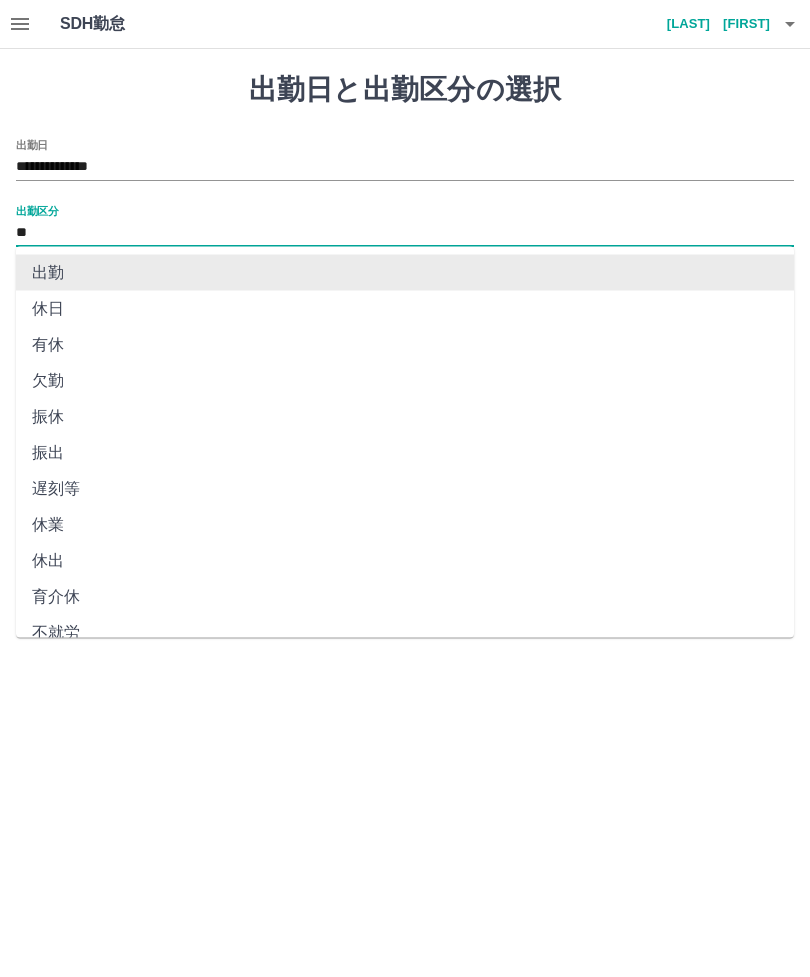 click on "**" at bounding box center (405, 233) 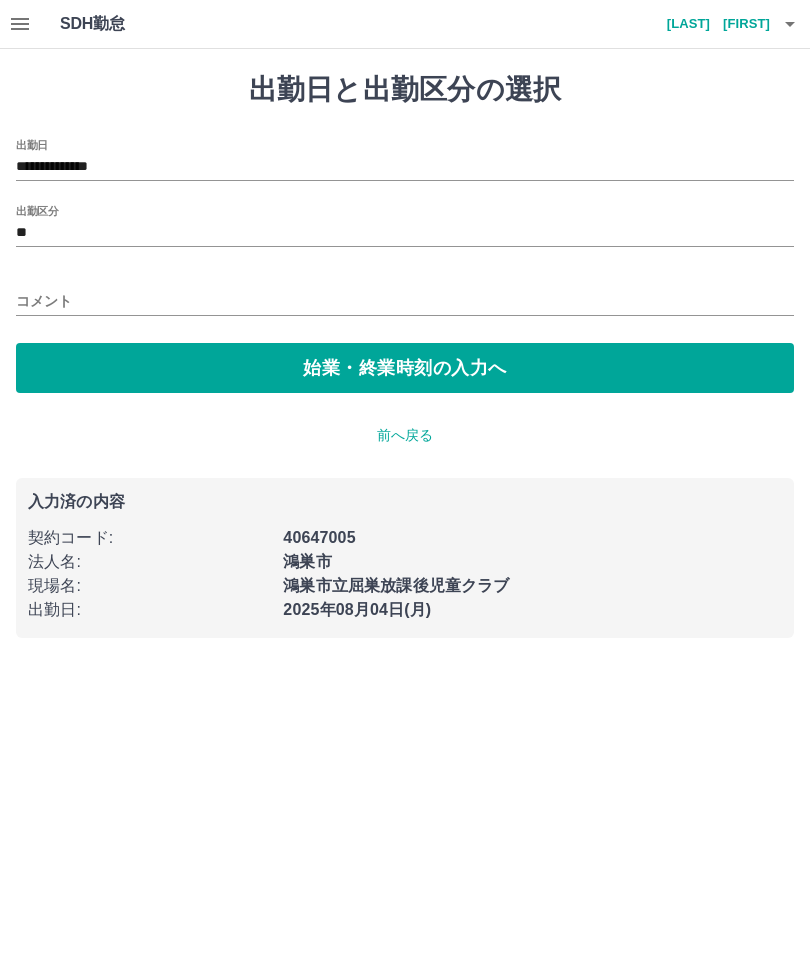 click on "始業・終業時刻の入力へ" at bounding box center (405, 368) 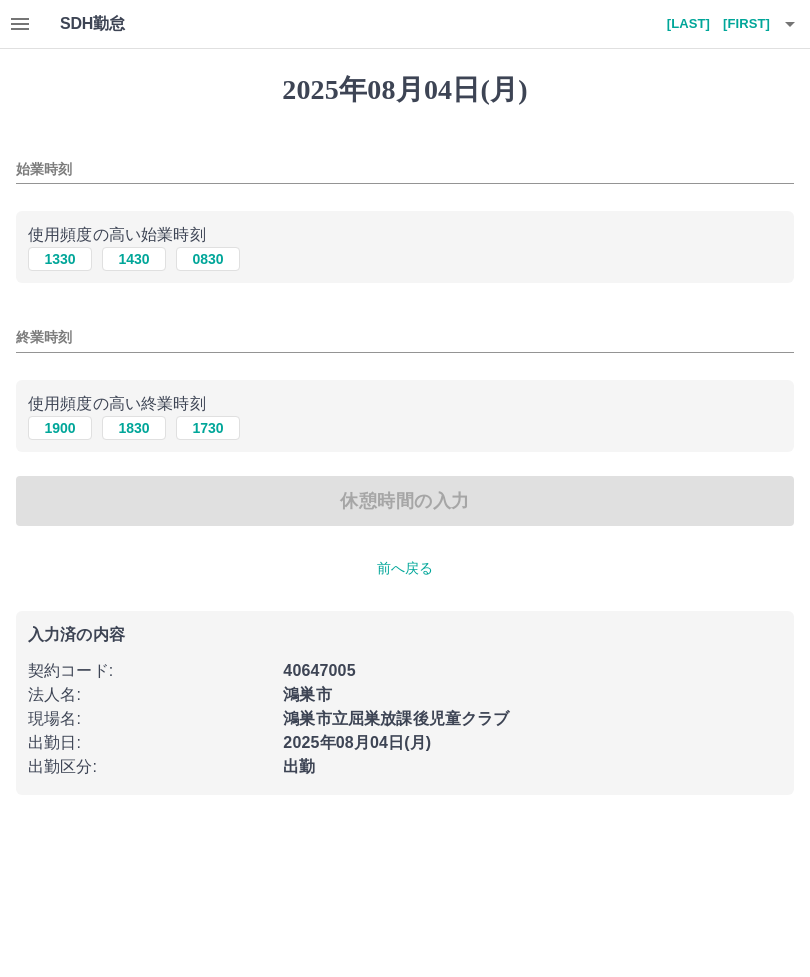 click on "始業時刻" at bounding box center [405, 169] 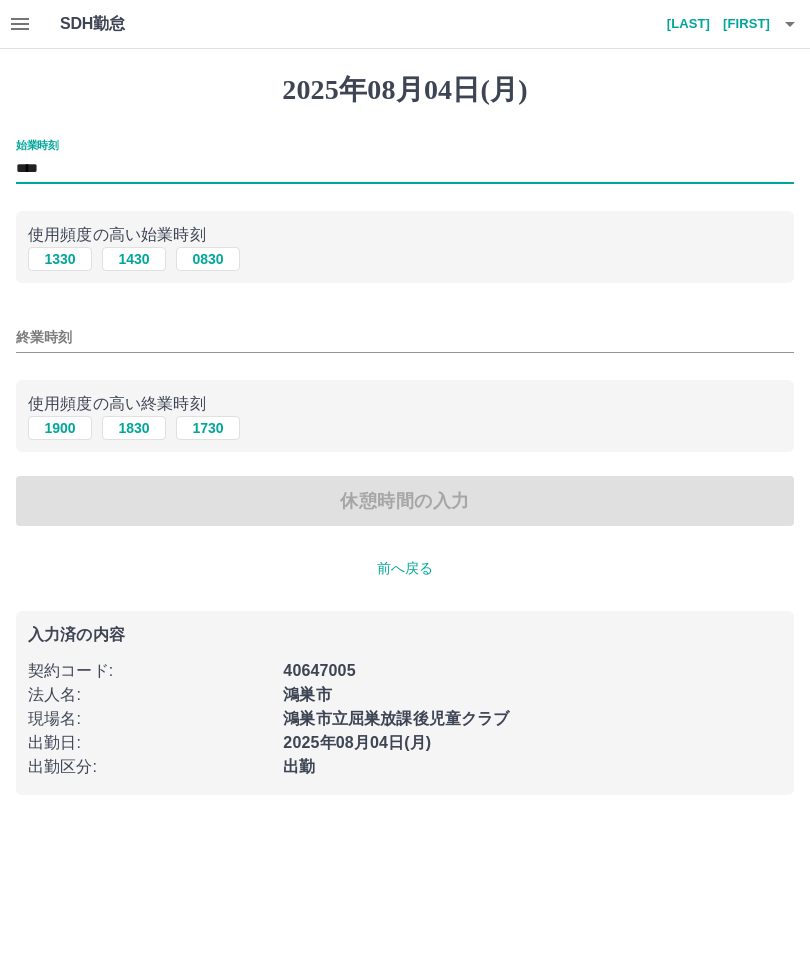 type on "****" 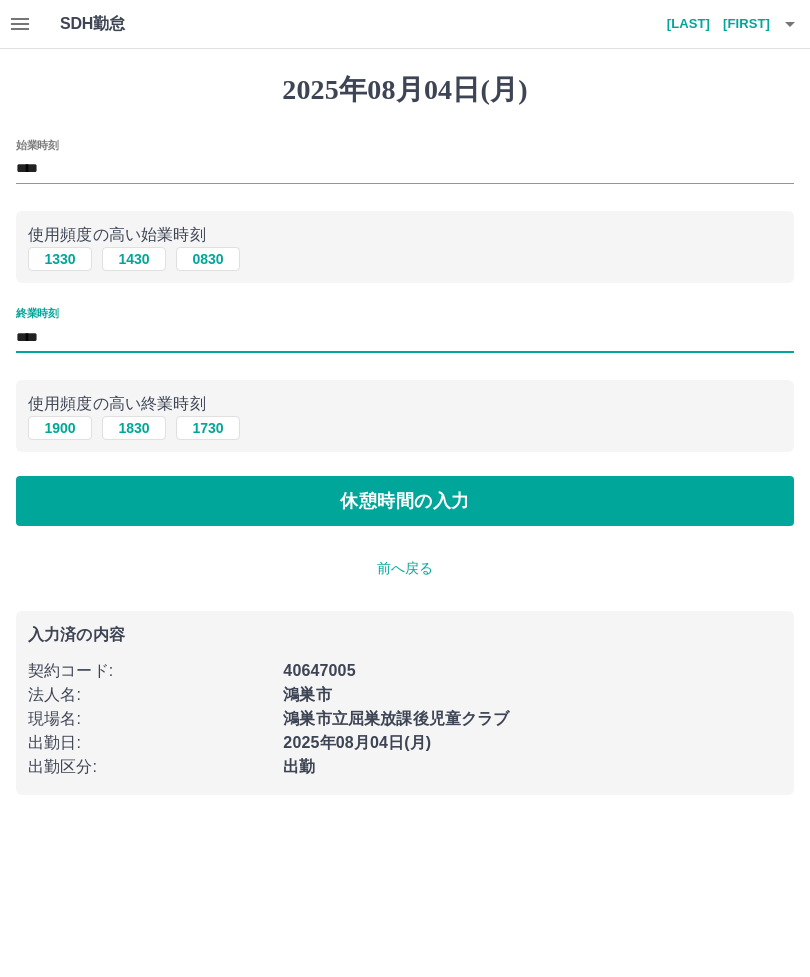 type on "****" 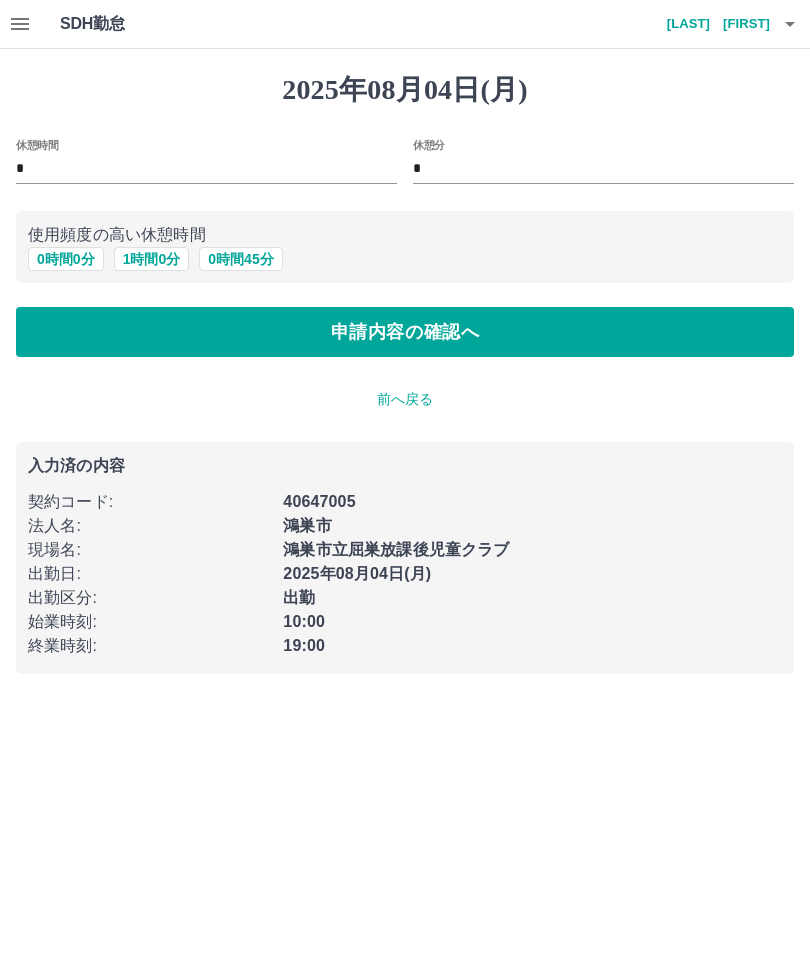 click on "*" at bounding box center [206, 169] 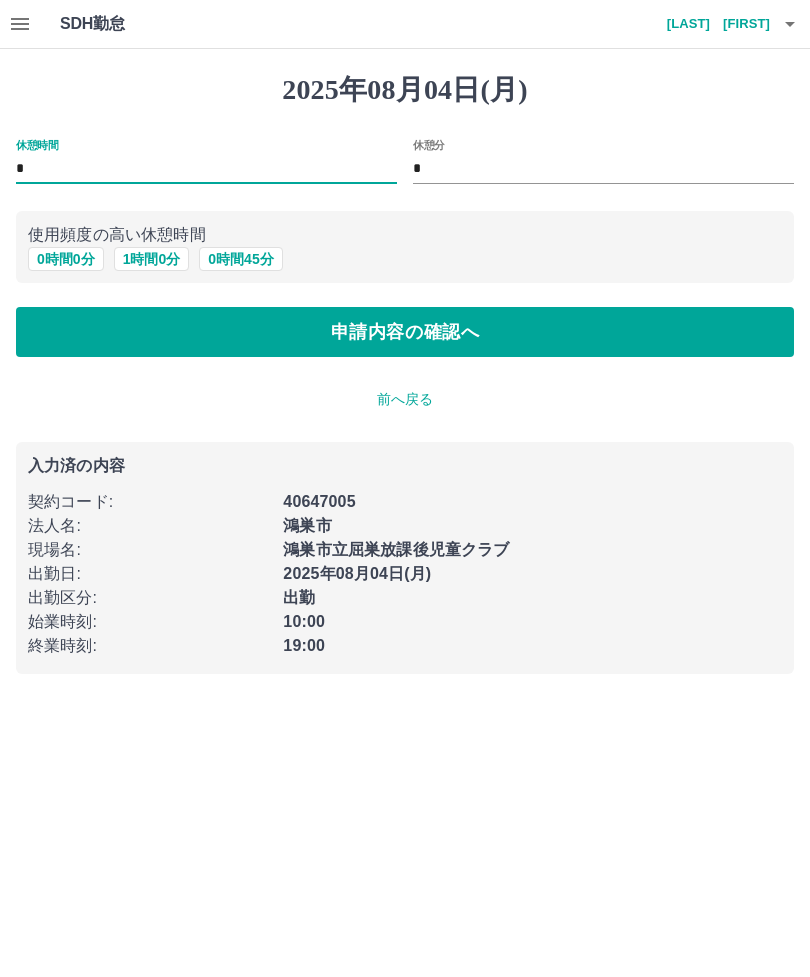 type on "*" 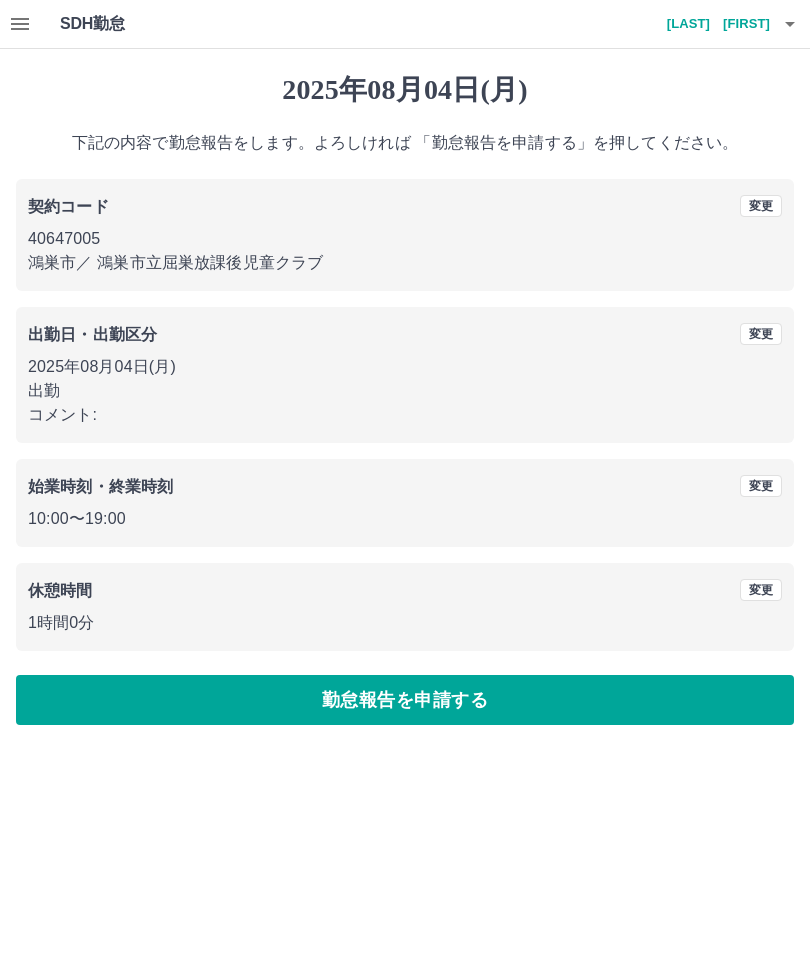 click on "勤怠報告を申請する" at bounding box center (405, 700) 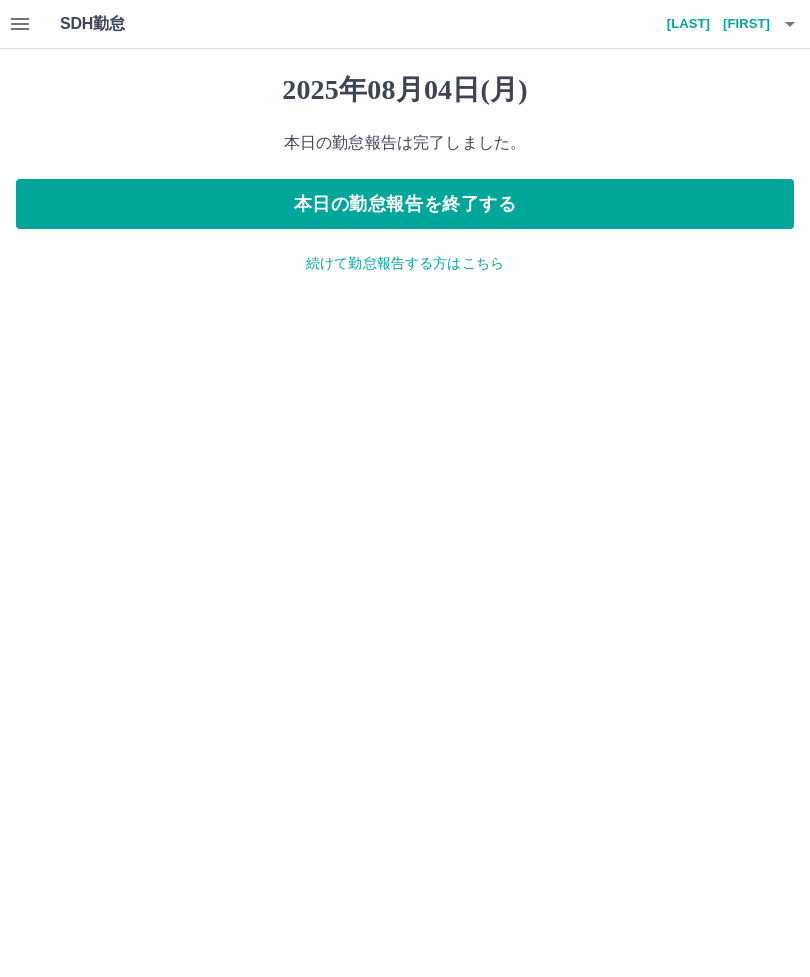 click on "本日の勤怠報告を終了する" at bounding box center [405, 204] 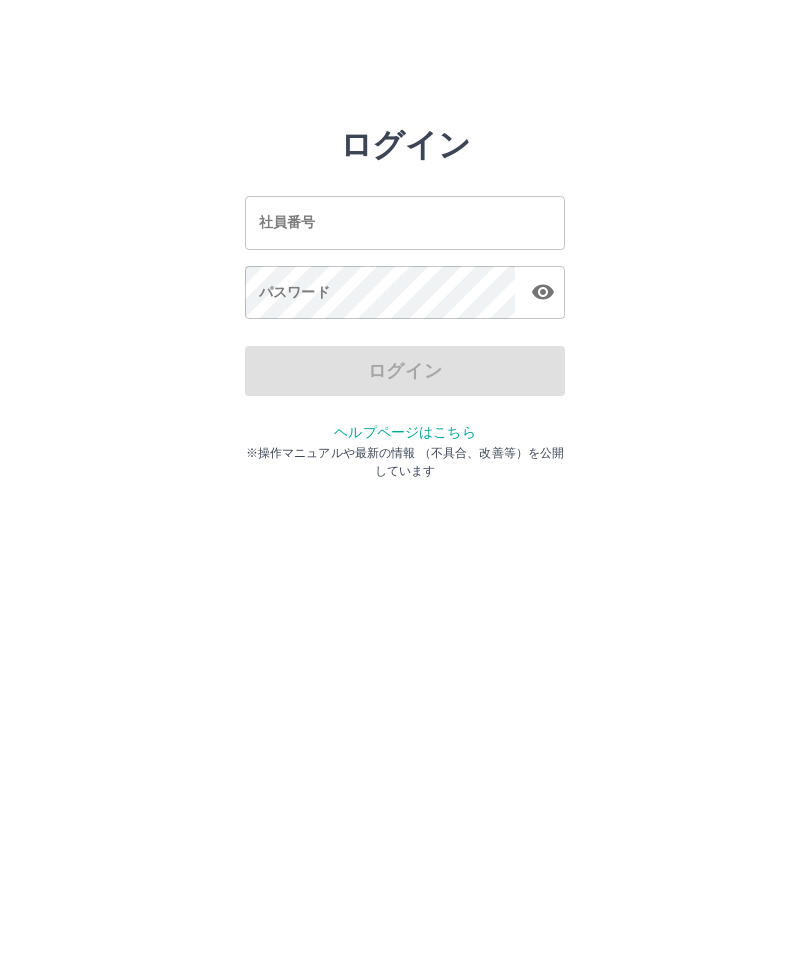 scroll, scrollTop: 0, scrollLeft: 0, axis: both 